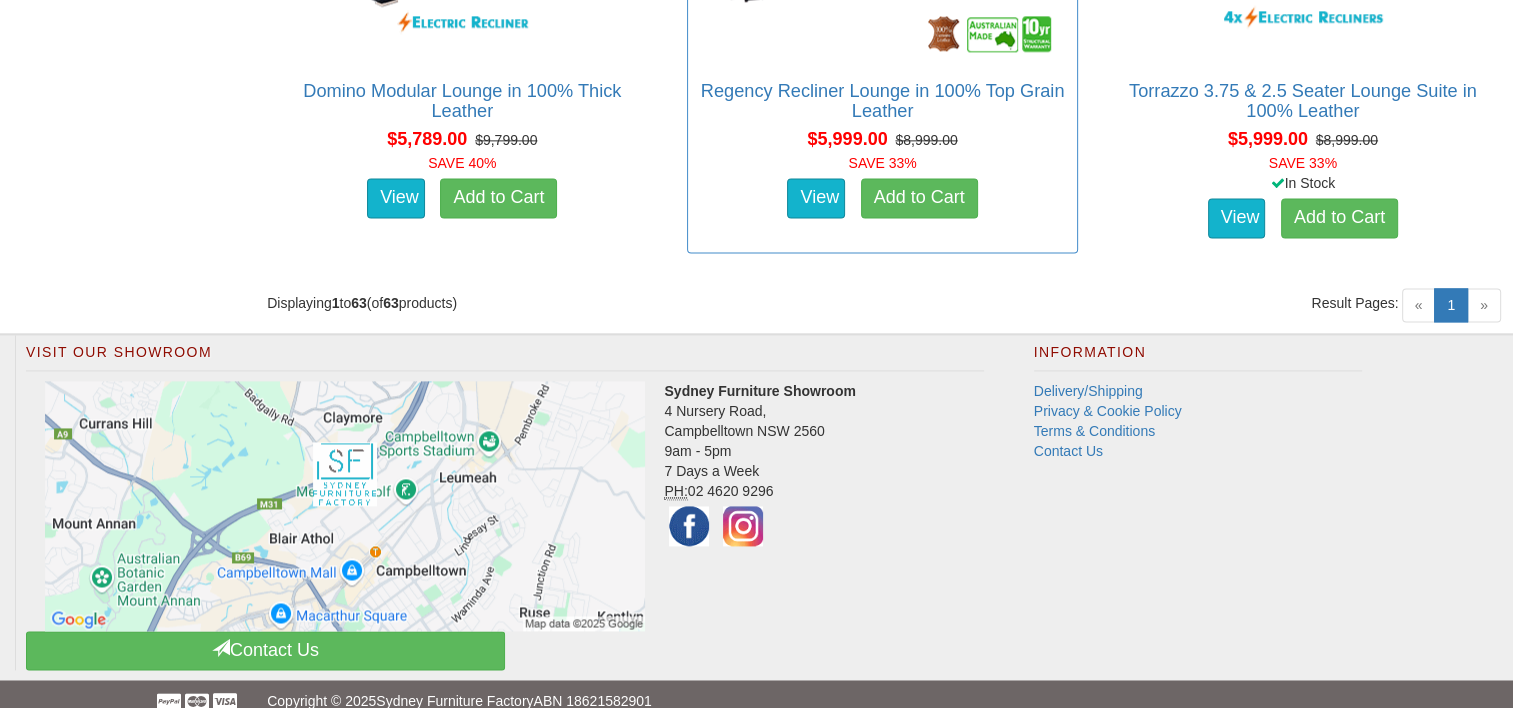 scroll, scrollTop: 9900, scrollLeft: 0, axis: vertical 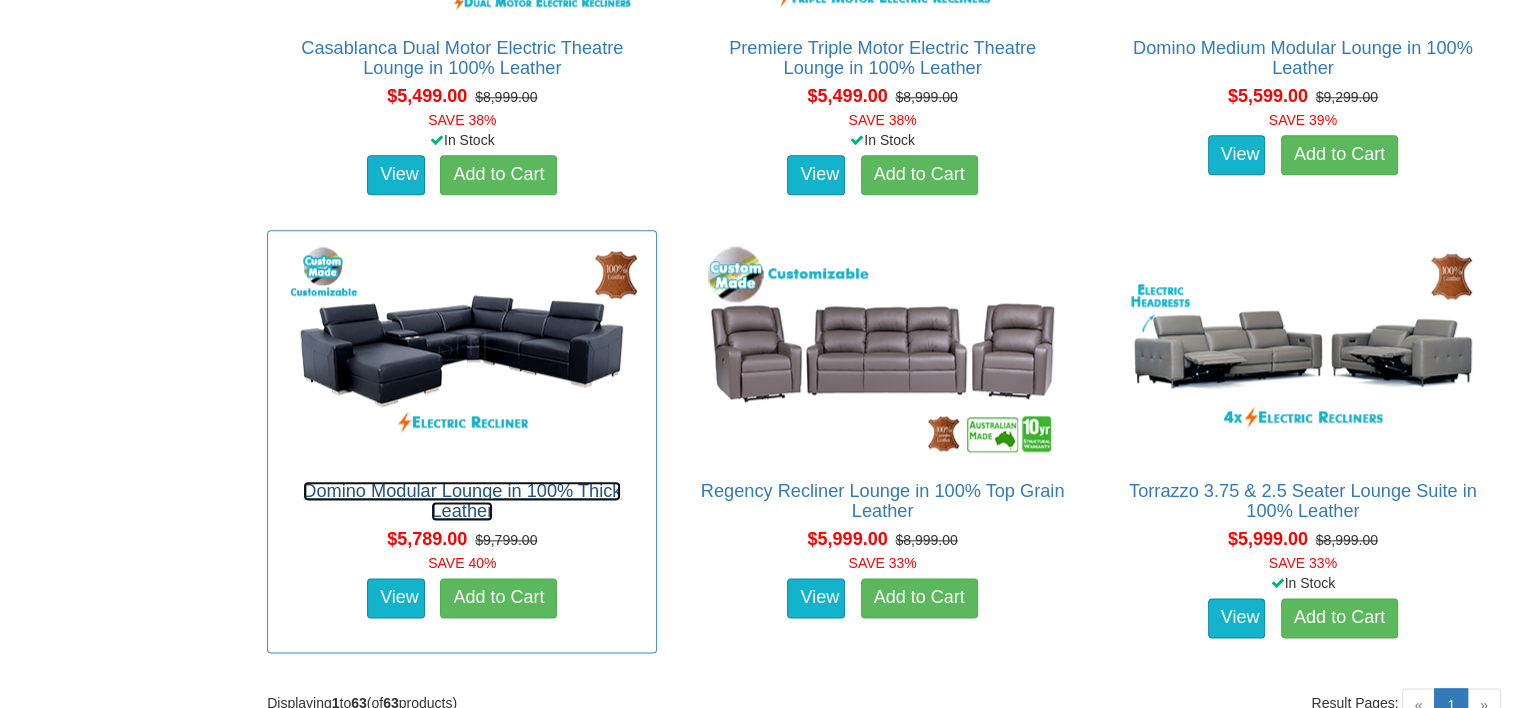 click on "Domino Modular Lounge in 100% Thick Leather" at bounding box center (462, 501) 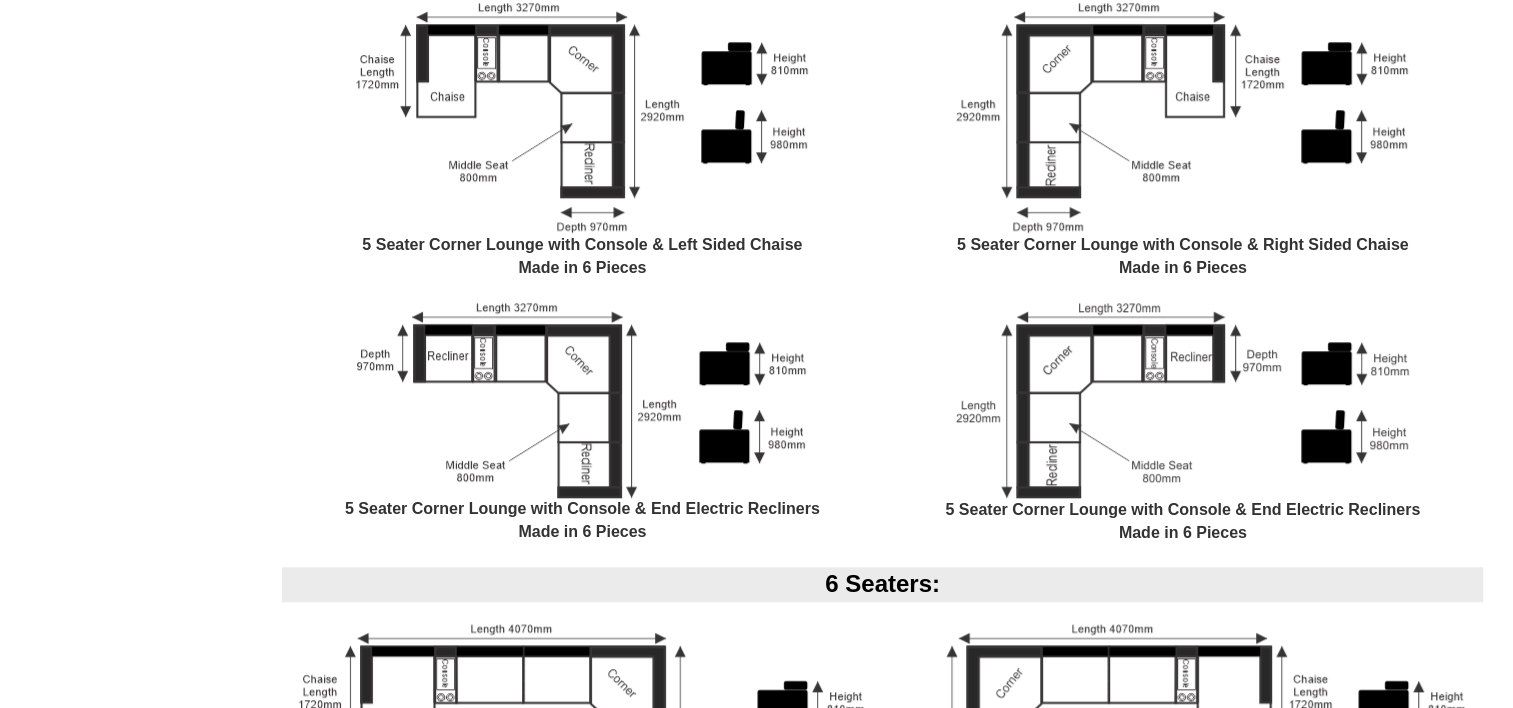 scroll, scrollTop: 1700, scrollLeft: 0, axis: vertical 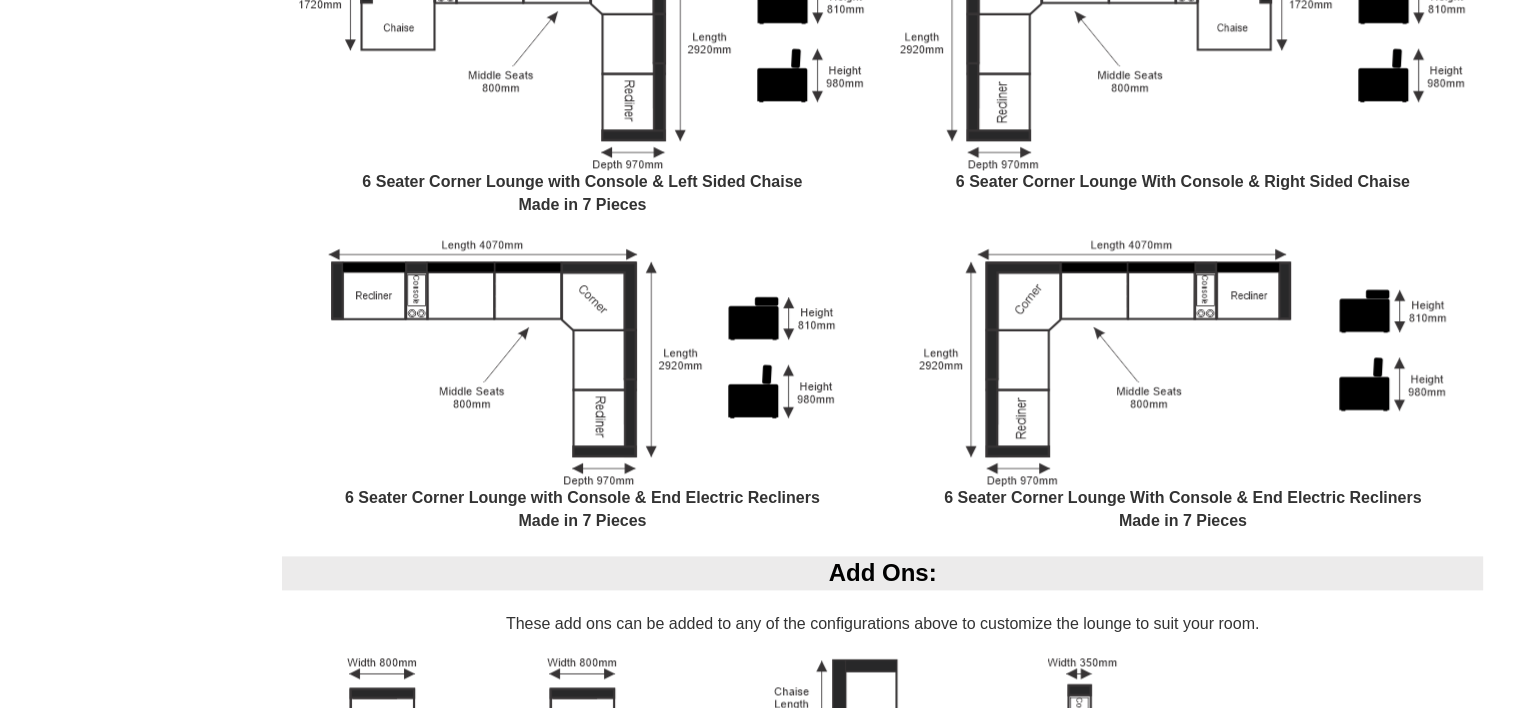 drag, startPoint x: 883, startPoint y: 483, endPoint x: 360, endPoint y: 216, distance: 587.21204 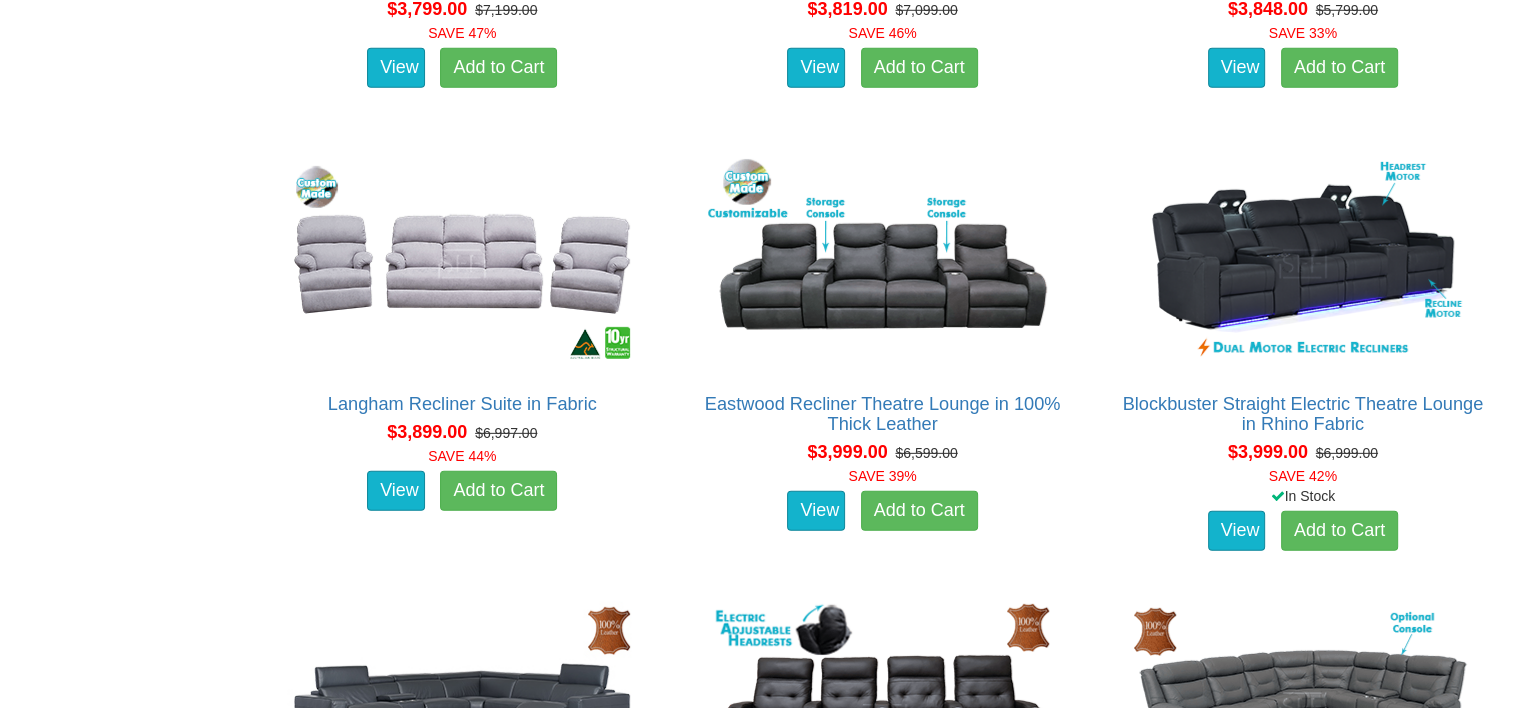 scroll, scrollTop: 5600, scrollLeft: 0, axis: vertical 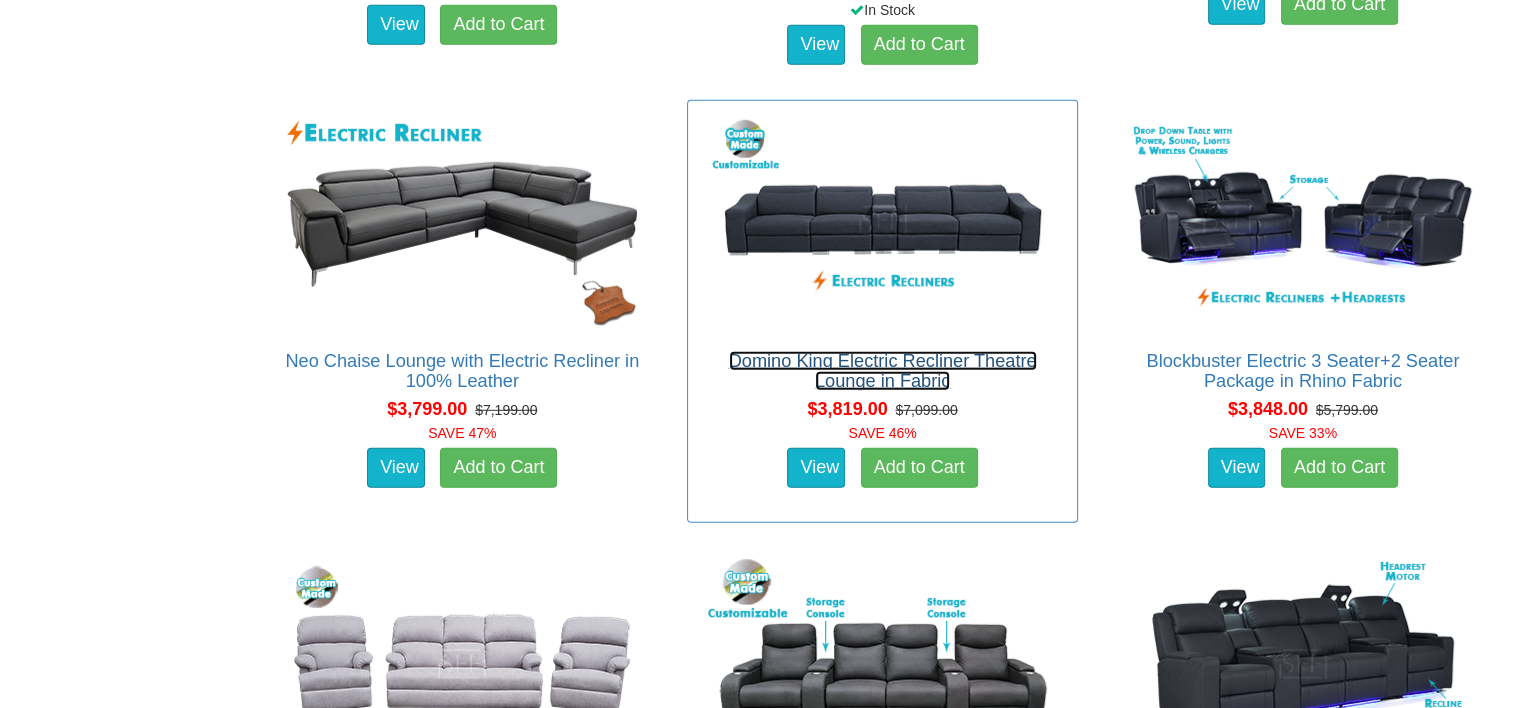 click on "Domino King Electric Recliner Theatre Lounge in Fabric" at bounding box center [883, 371] 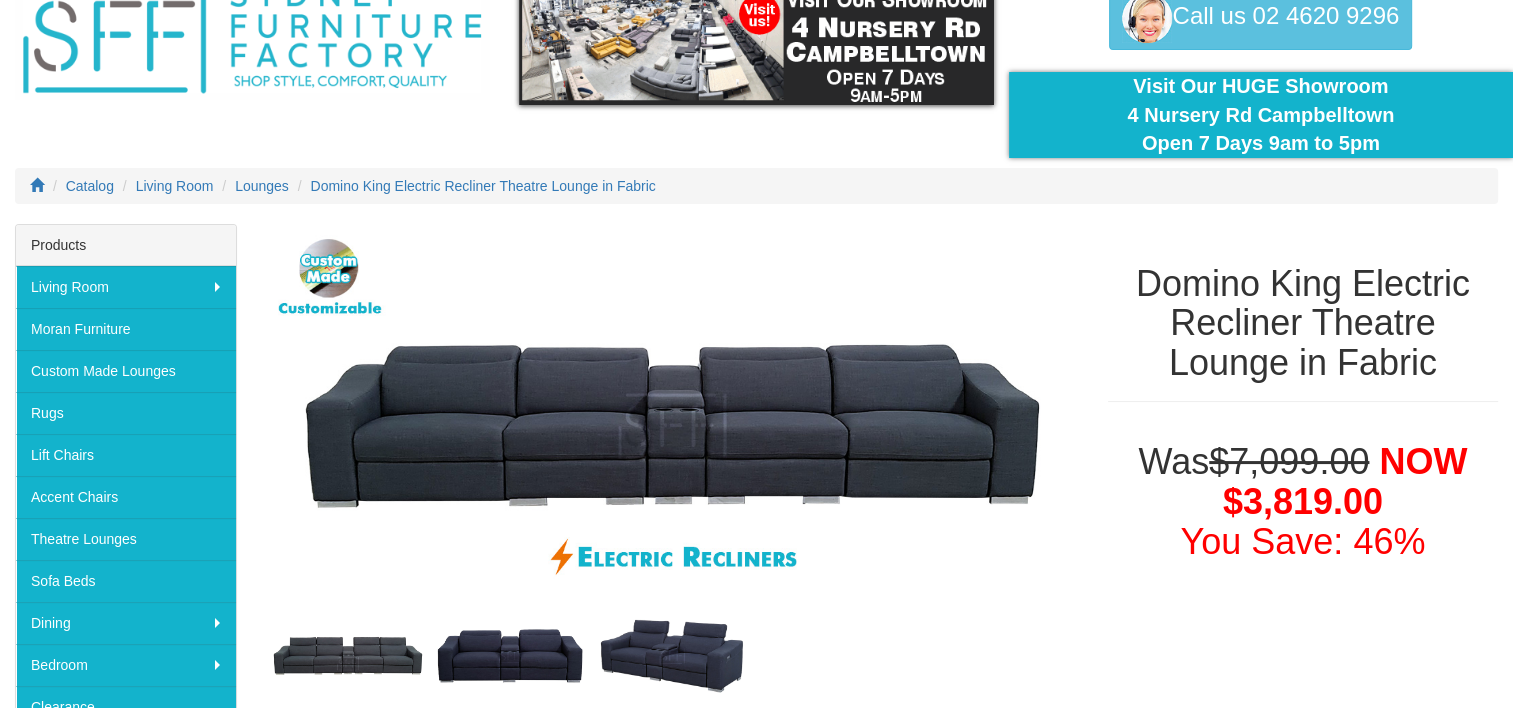 scroll, scrollTop: 0, scrollLeft: 0, axis: both 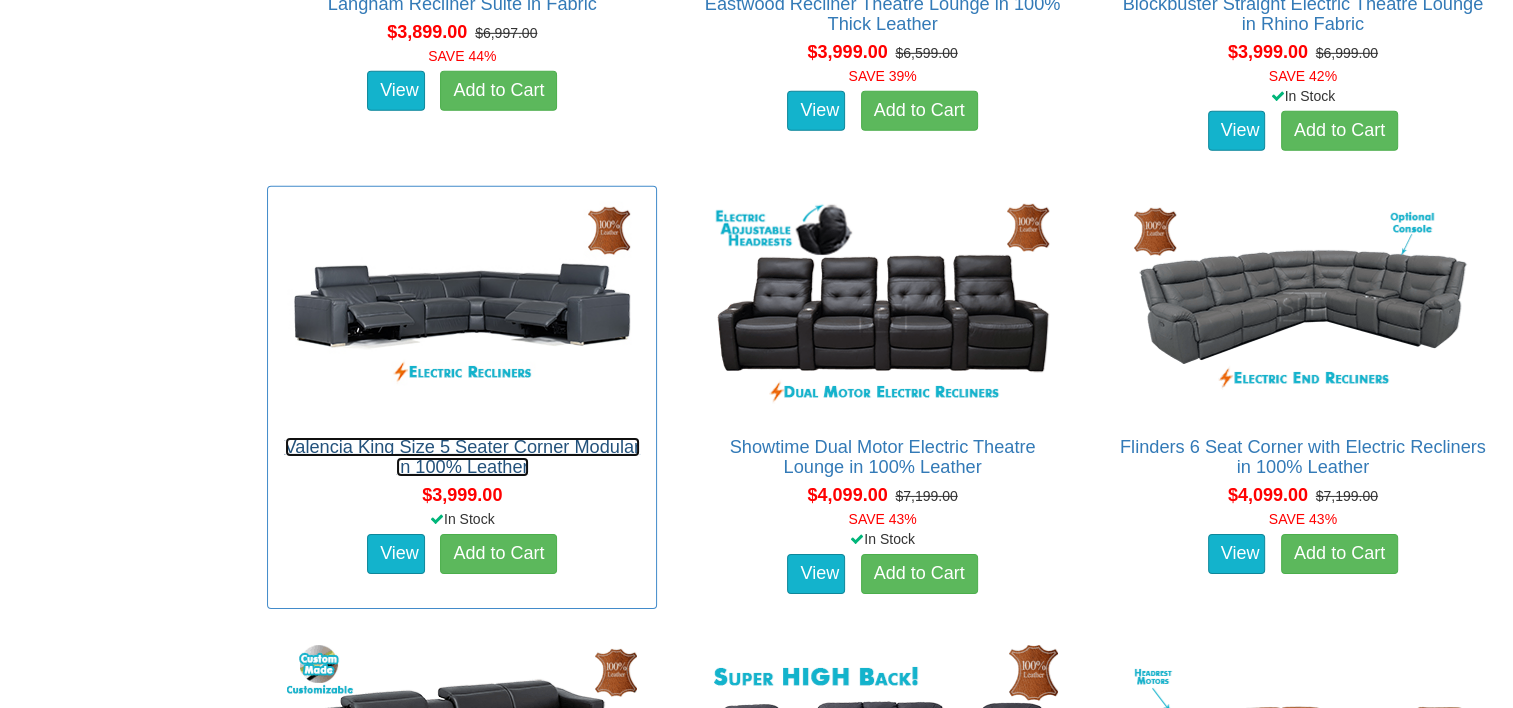 click on "Valencia King Size 5 Seater Corner Modular in 100% Leather" at bounding box center (463, 457) 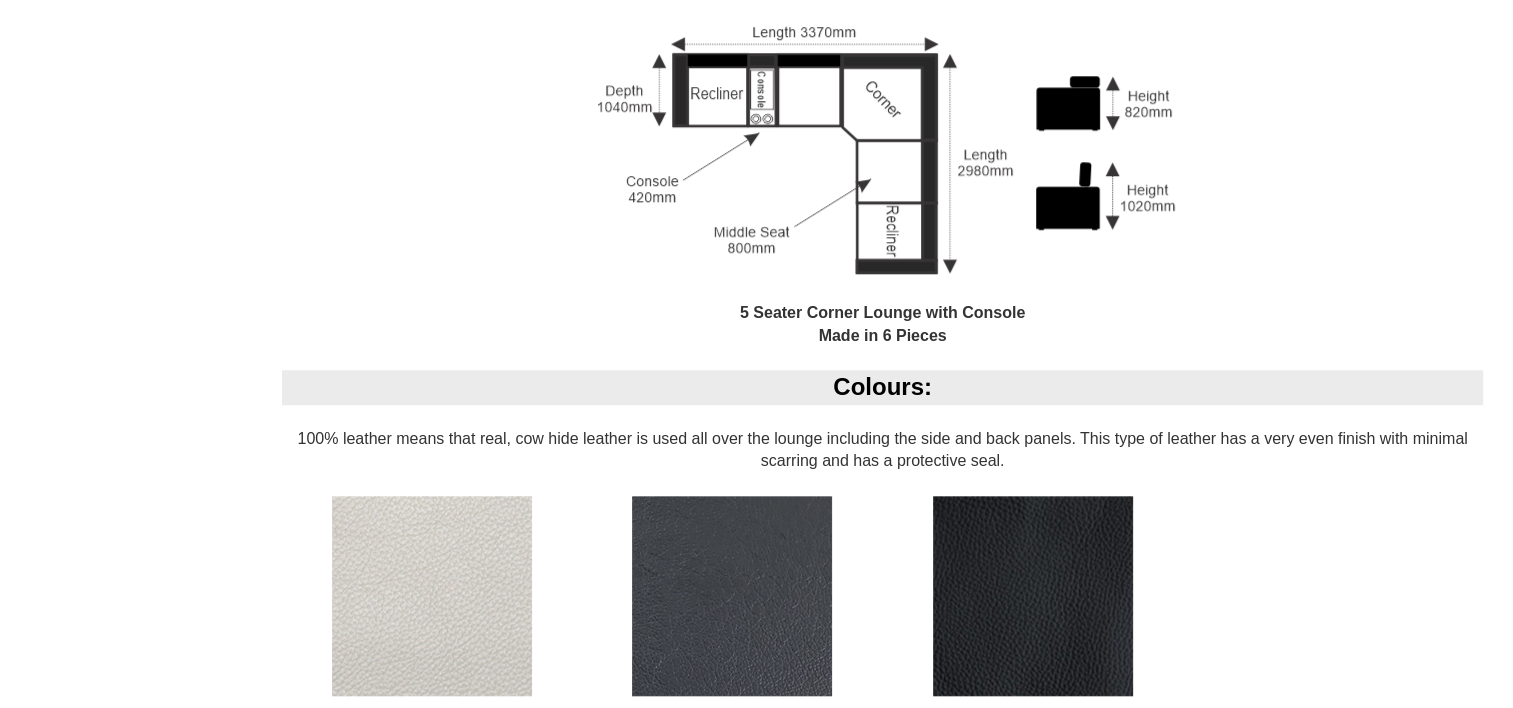 scroll, scrollTop: 1800, scrollLeft: 0, axis: vertical 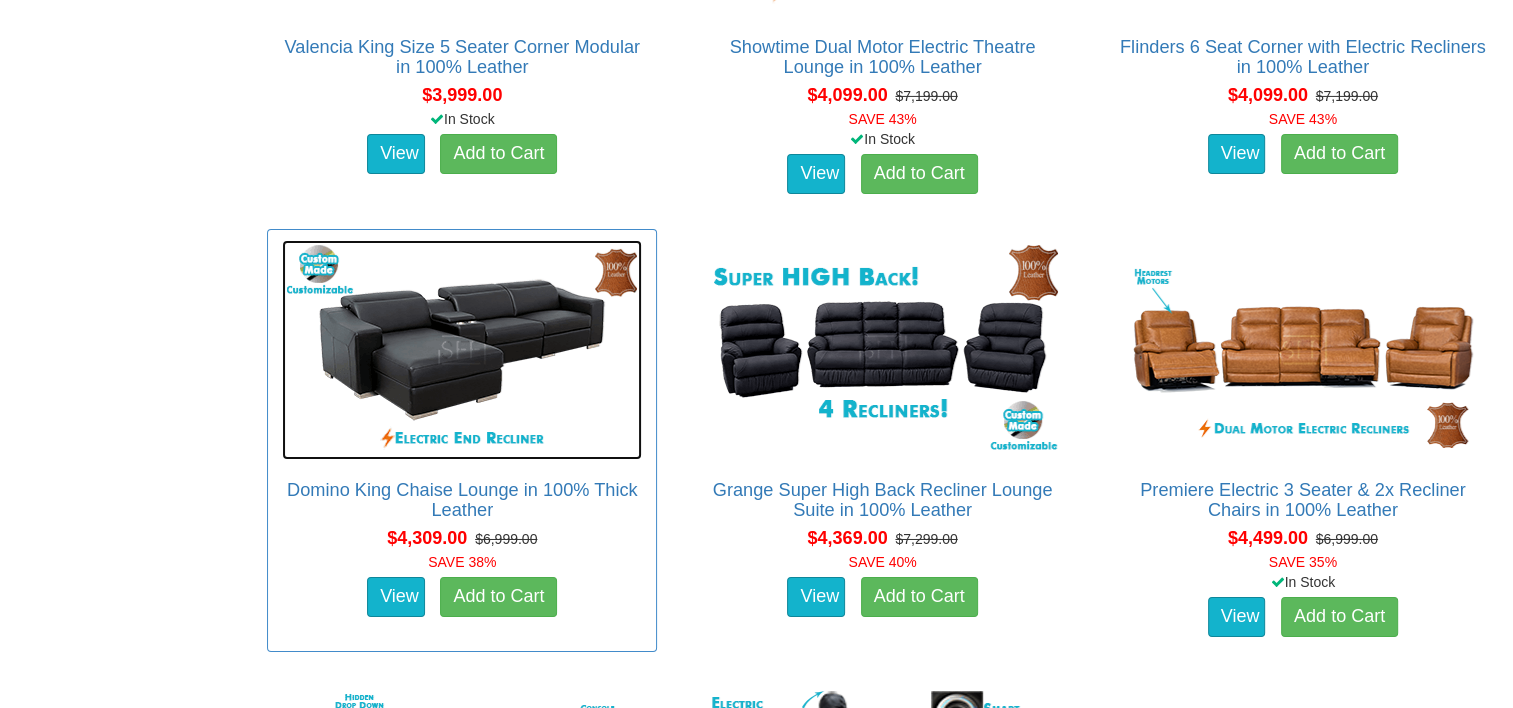 click at bounding box center (462, 350) 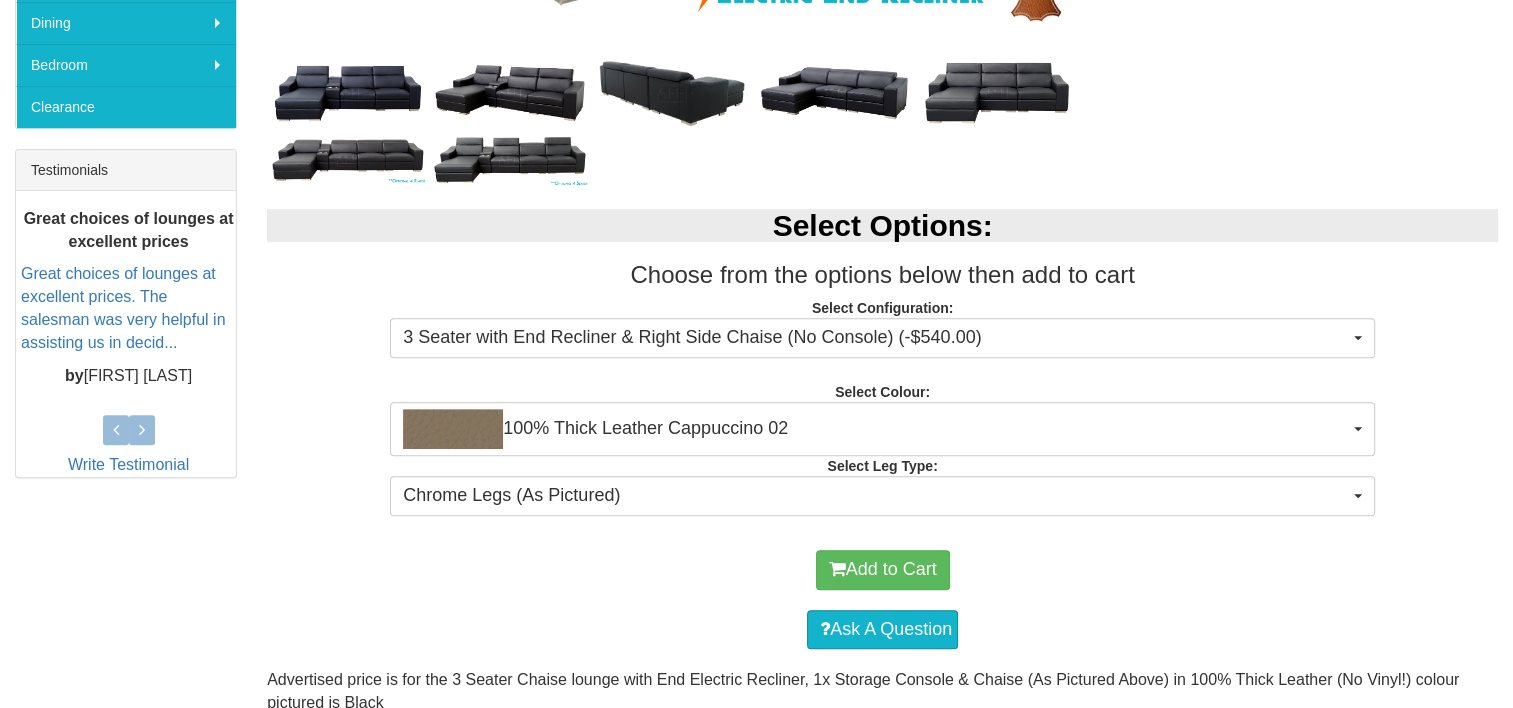 scroll, scrollTop: 400, scrollLeft: 0, axis: vertical 